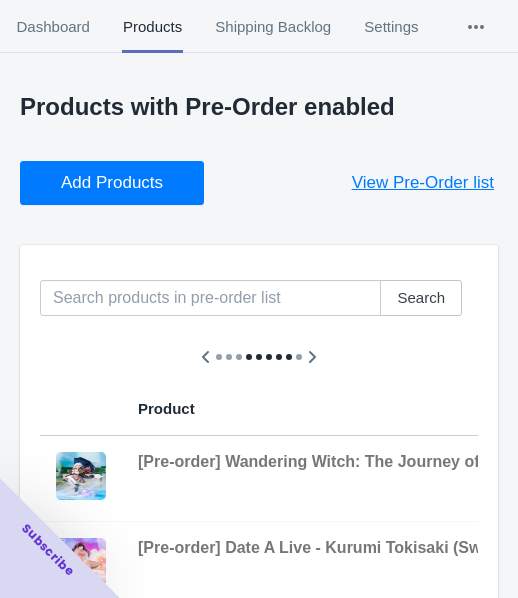 scroll, scrollTop: 0, scrollLeft: 0, axis: both 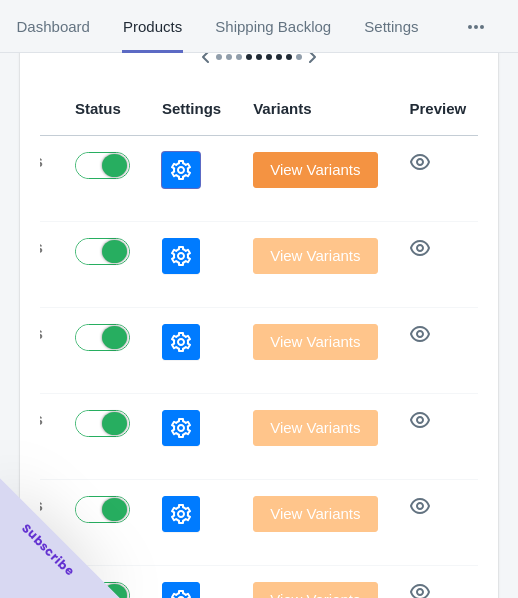 click at bounding box center (181, 170) 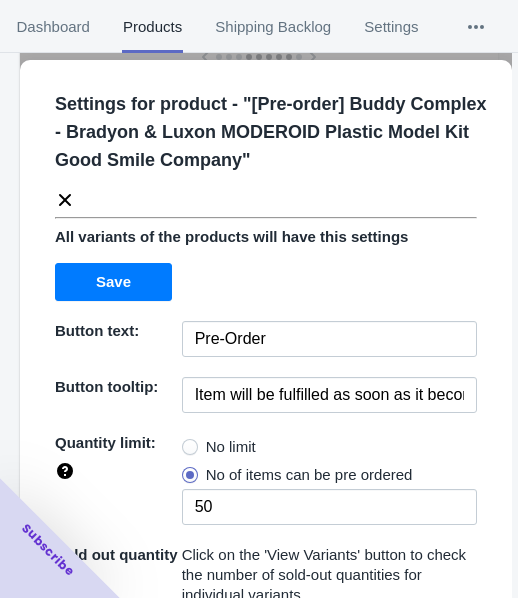 click on "No limit" at bounding box center (231, 447) 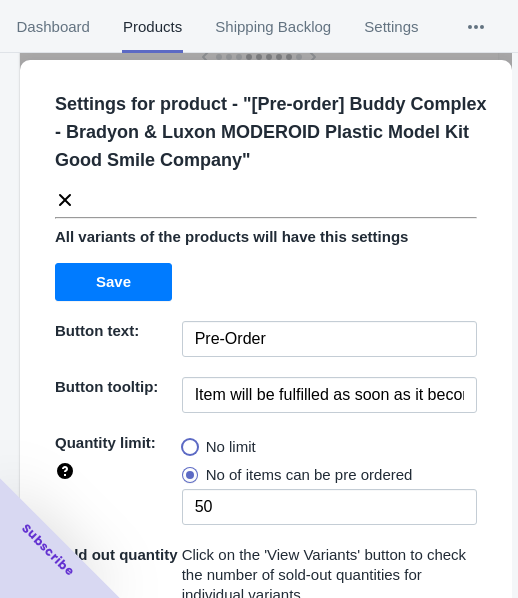 radio on "true" 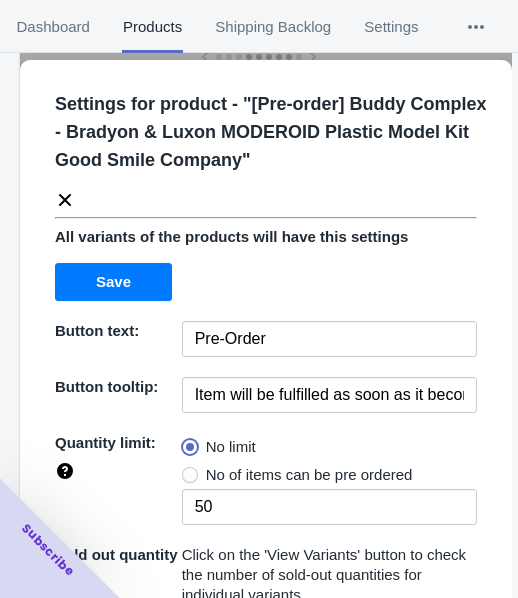 type 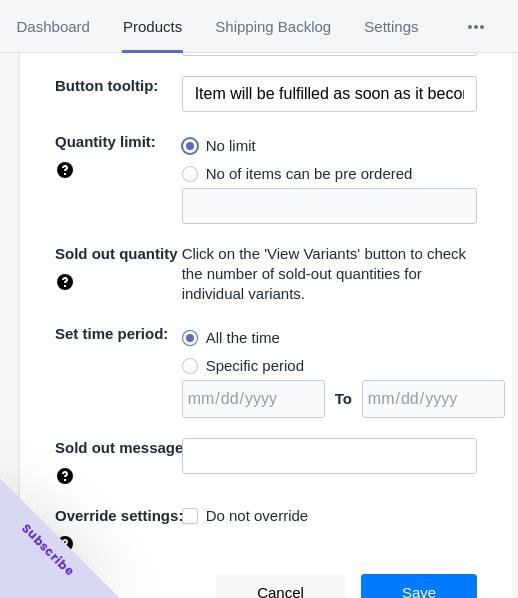 scroll, scrollTop: 302, scrollLeft: 0, axis: vertical 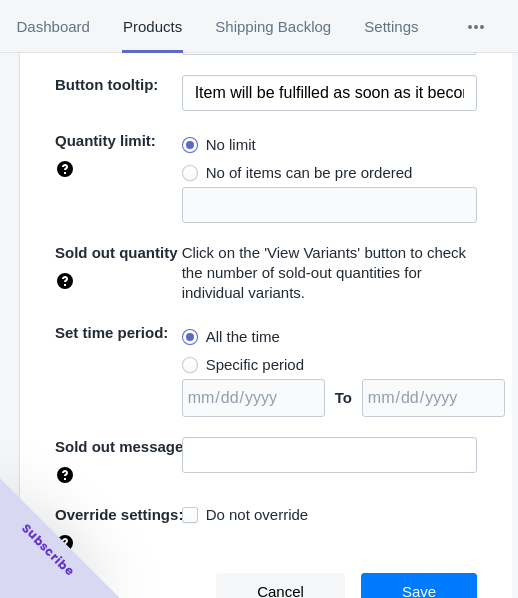 click on "Specific period" at bounding box center (255, 365) 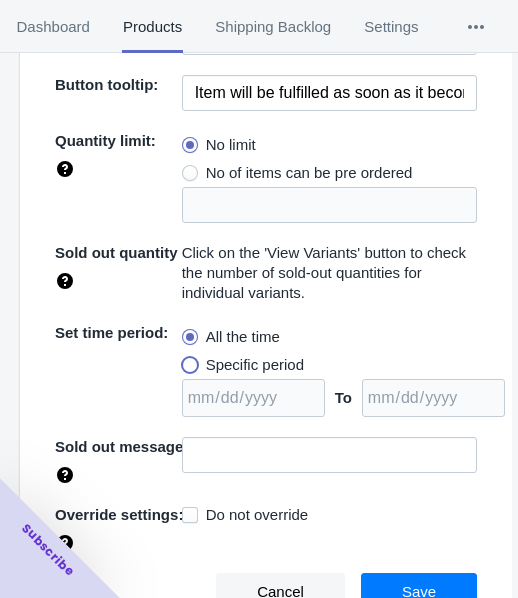radio on "true" 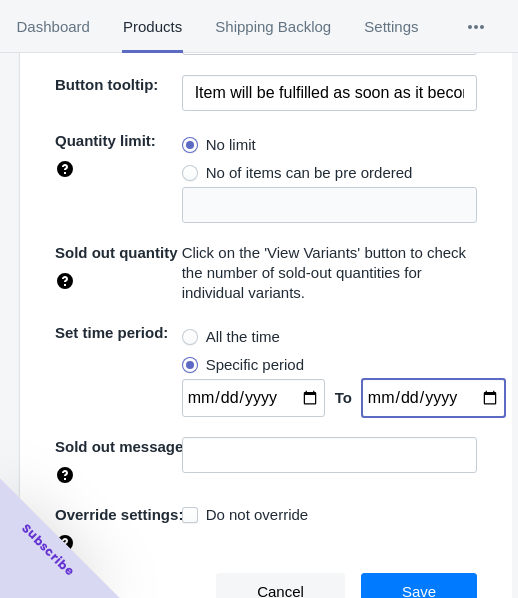 click at bounding box center [433, 398] 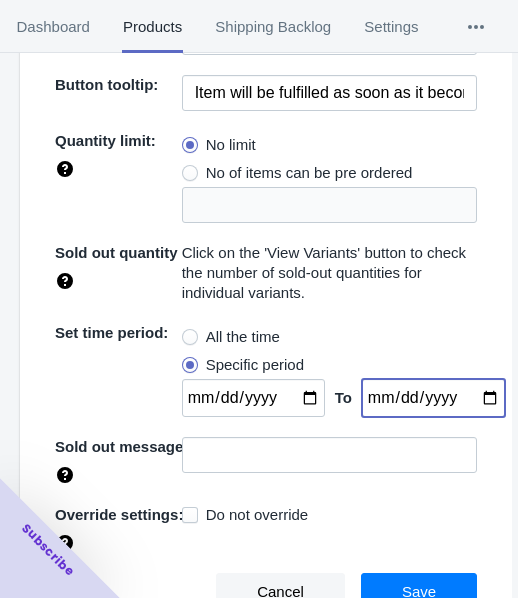 type on "[DATE]" 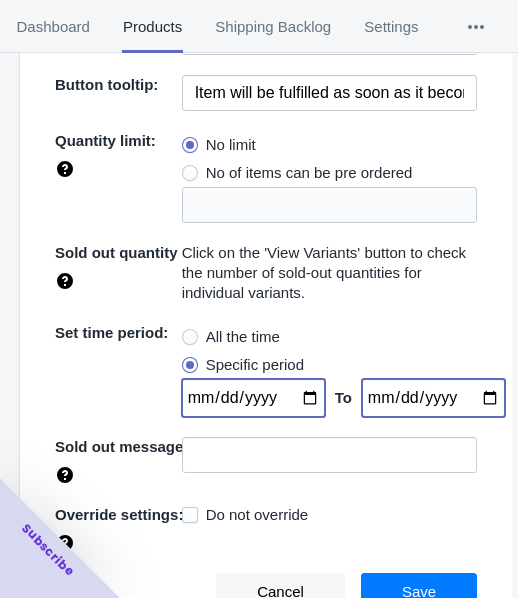 click at bounding box center (253, 398) 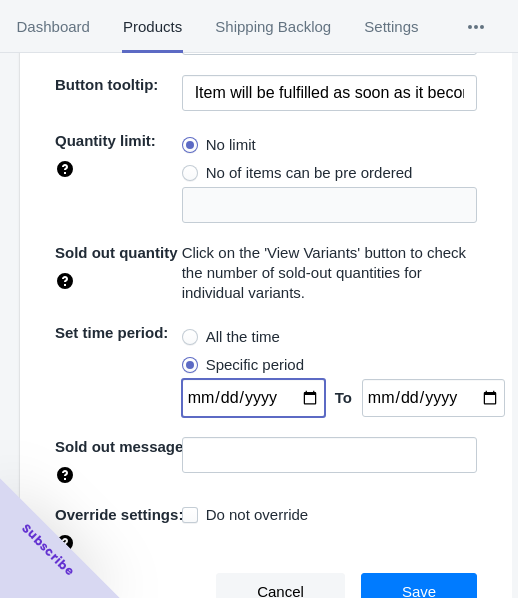 type on "[DATE]" 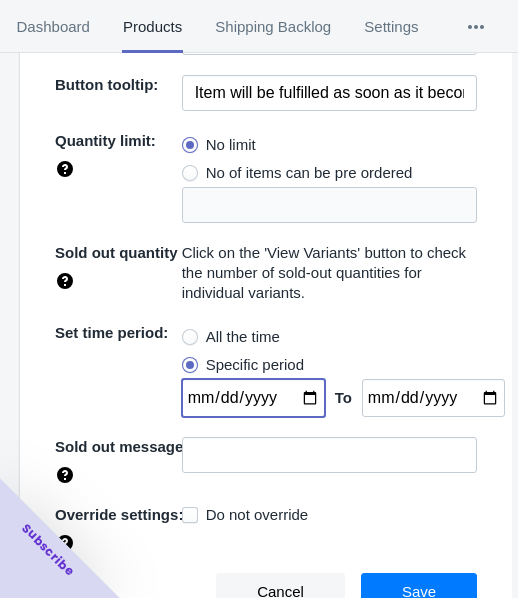click on "Save" at bounding box center (419, 592) 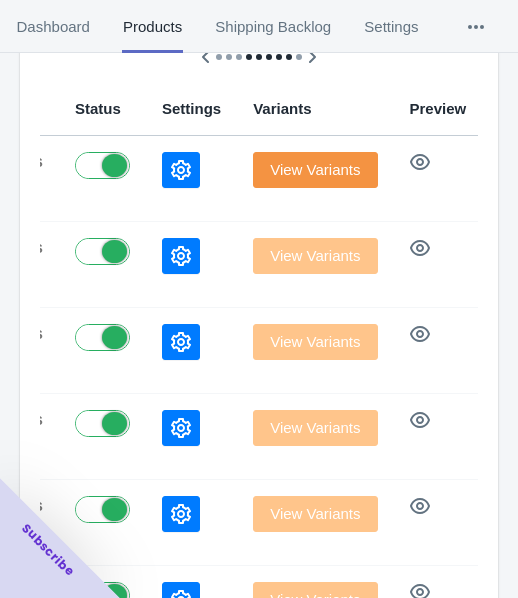 scroll, scrollTop: 0, scrollLeft: 0, axis: both 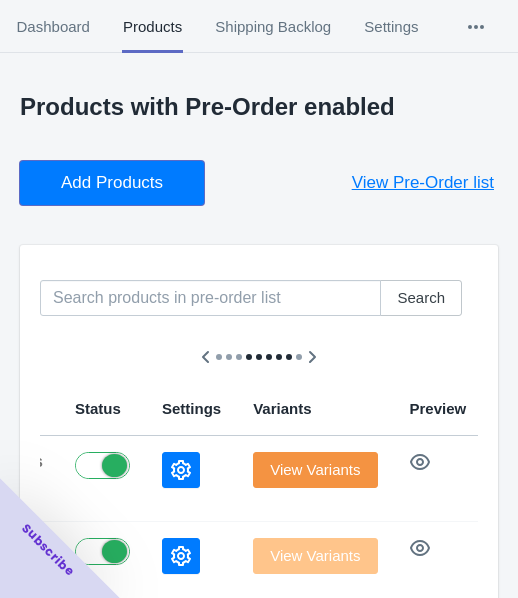 click on "Add Products" at bounding box center (112, 183) 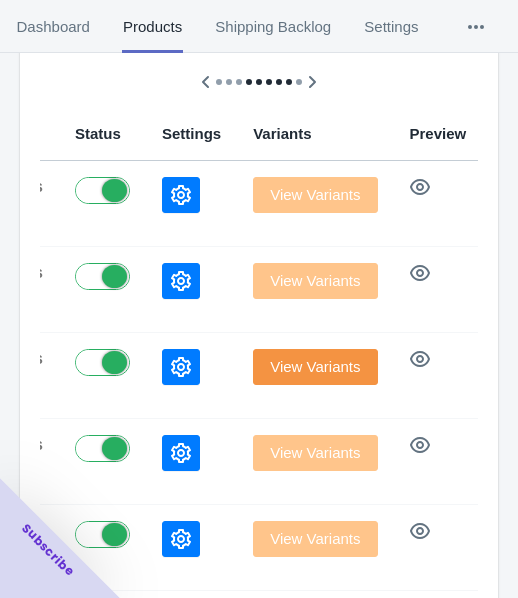 scroll, scrollTop: 300, scrollLeft: 0, axis: vertical 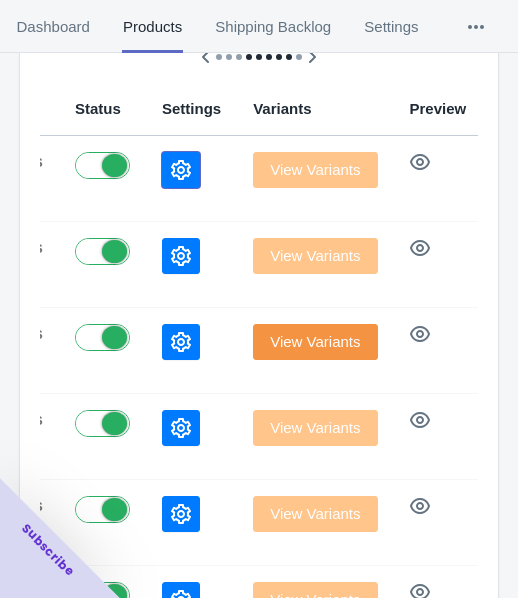 click 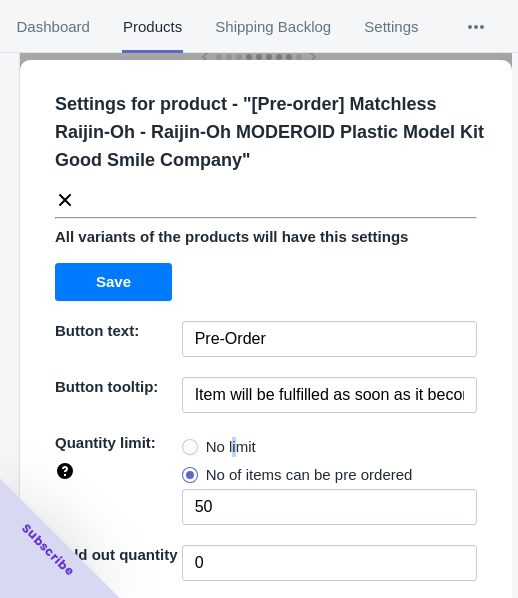 click on "No limit" at bounding box center (231, 447) 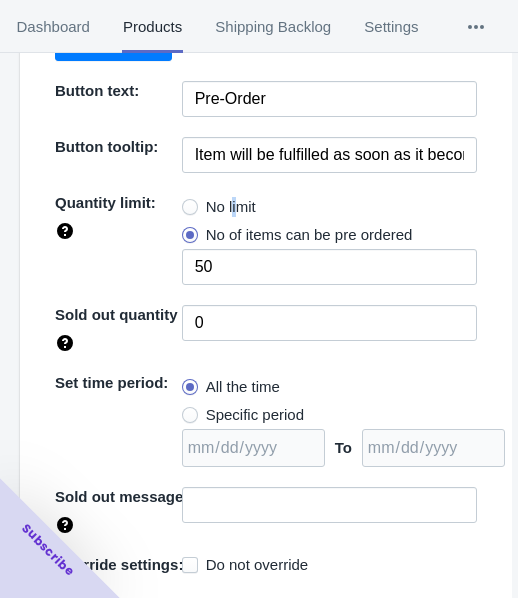 scroll, scrollTop: 290, scrollLeft: 0, axis: vertical 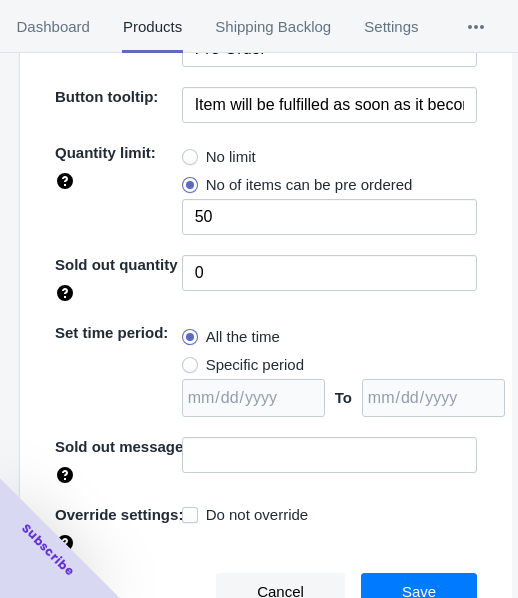 click on "No limit" at bounding box center [219, 157] 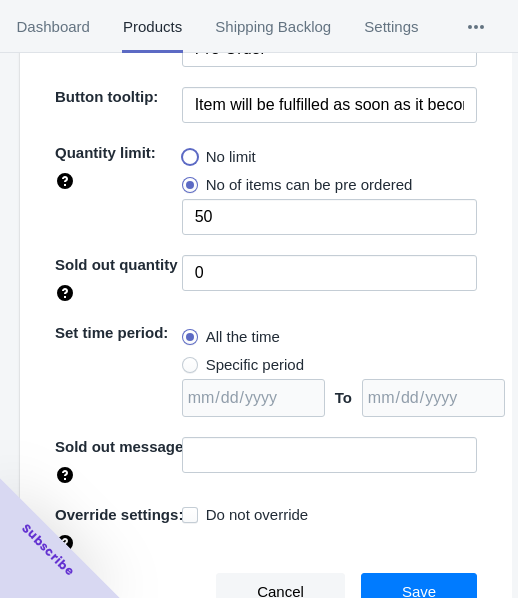 radio on "true" 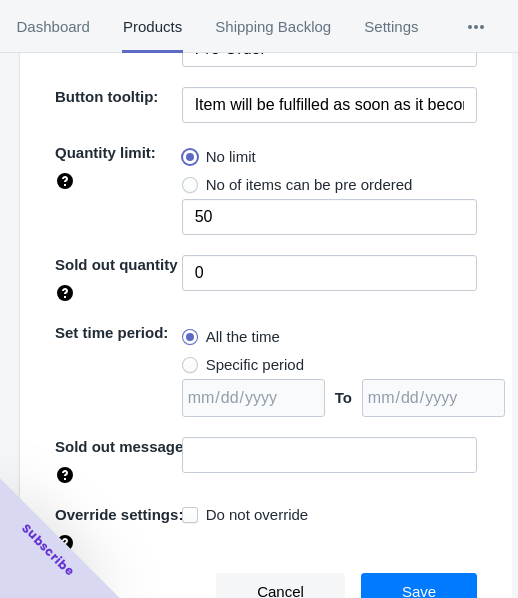 type 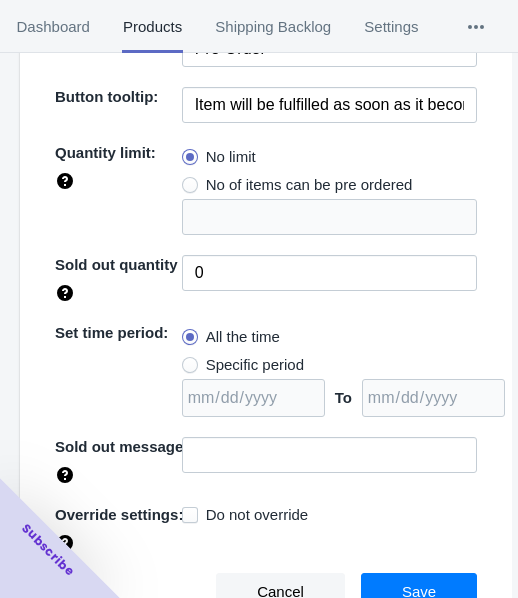 click on "Specific period" at bounding box center [255, 365] 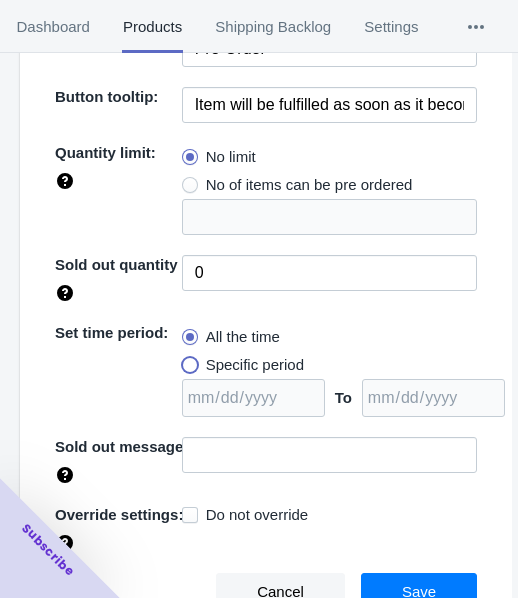 click on "Specific period" at bounding box center (187, 360) 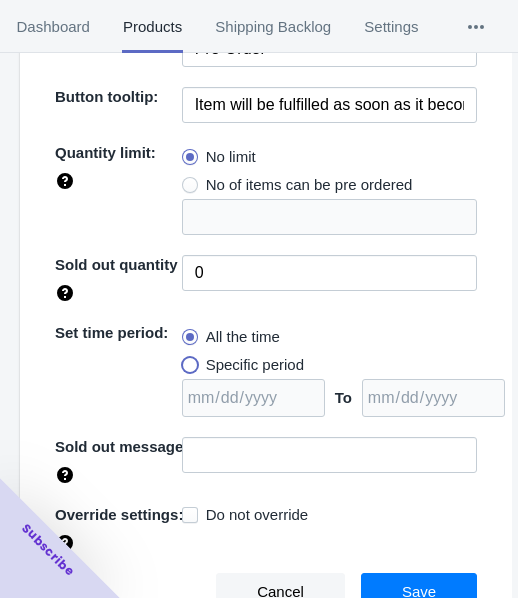 radio on "true" 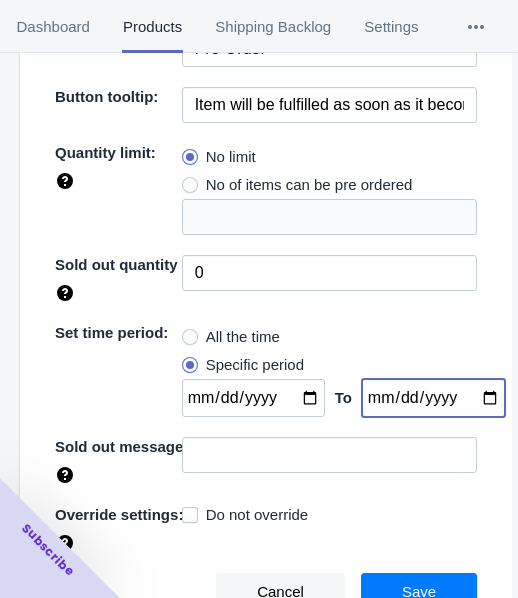 click at bounding box center [433, 398] 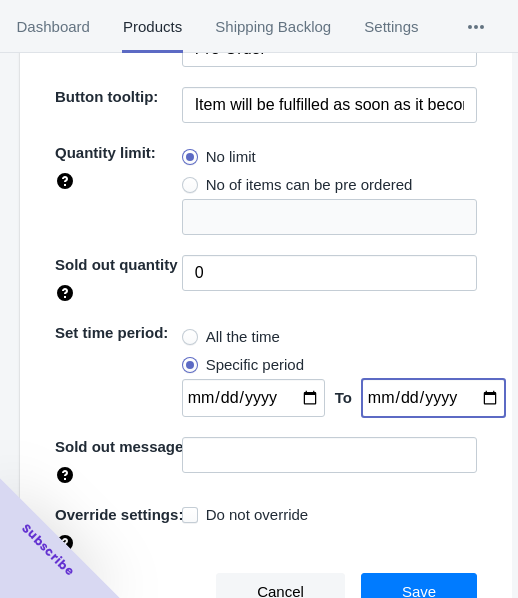 type on "[DATE]" 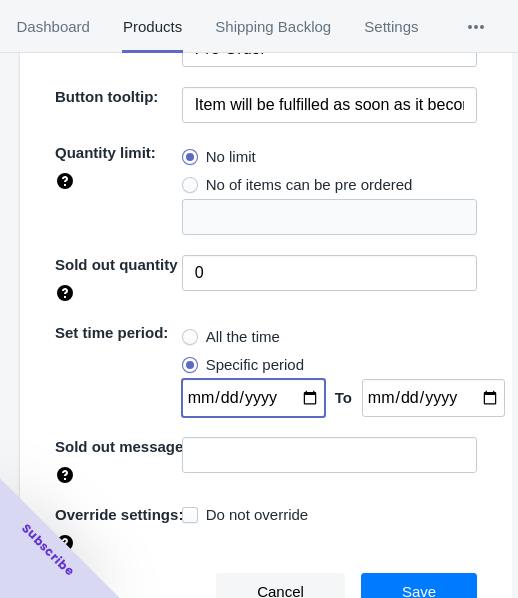 click at bounding box center (253, 398) 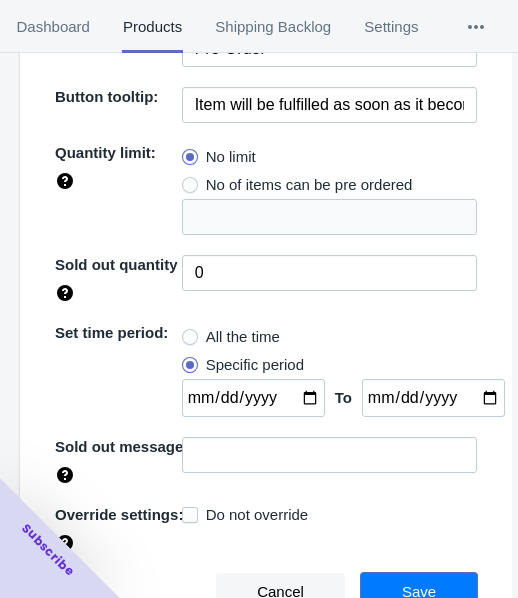 click on "Save" at bounding box center (419, 592) 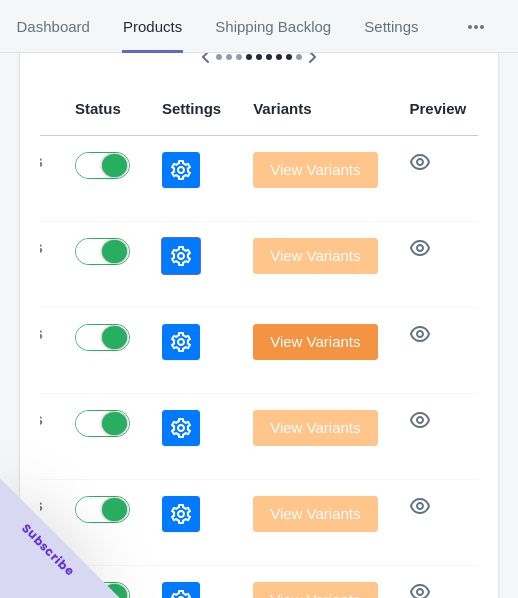 click 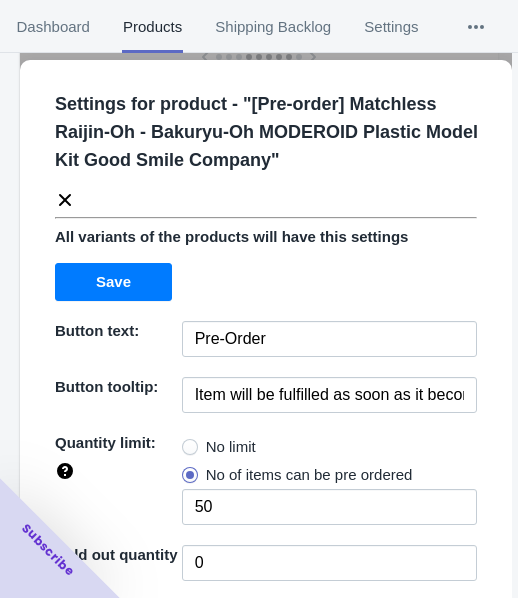 click on "No limit" at bounding box center (231, 447) 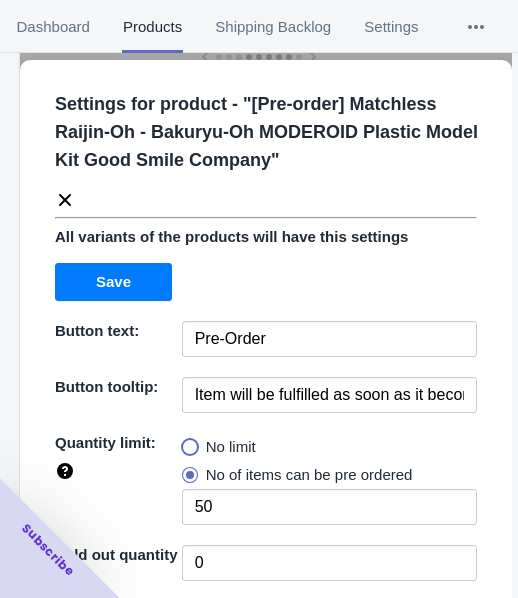 click on "No limit" at bounding box center (187, 442) 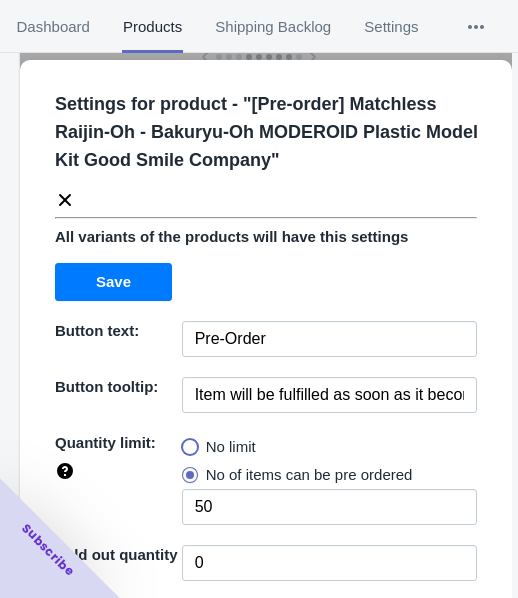 radio on "true" 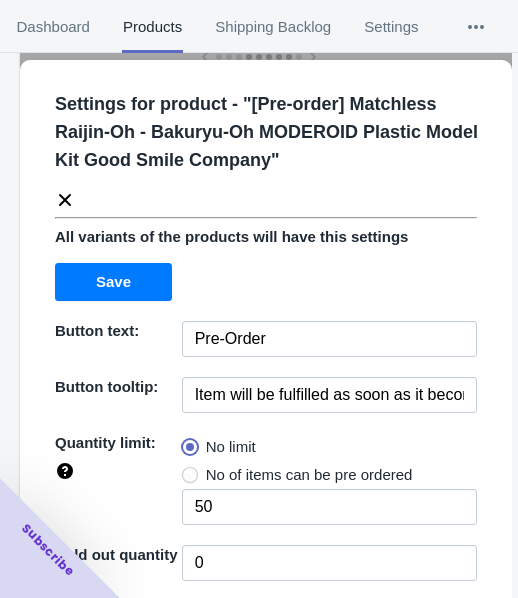 type 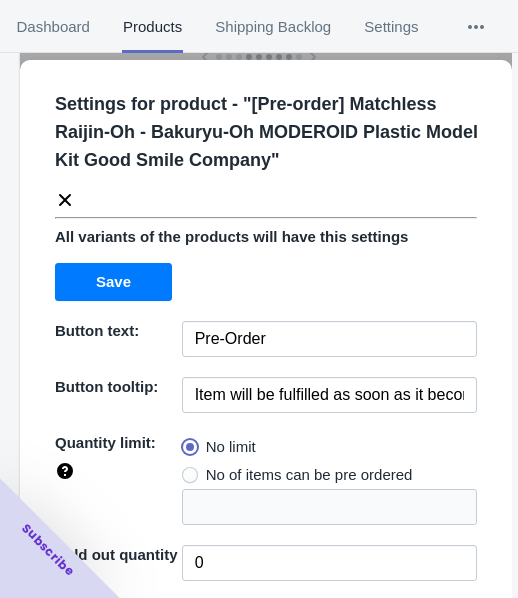 scroll, scrollTop: 290, scrollLeft: 0, axis: vertical 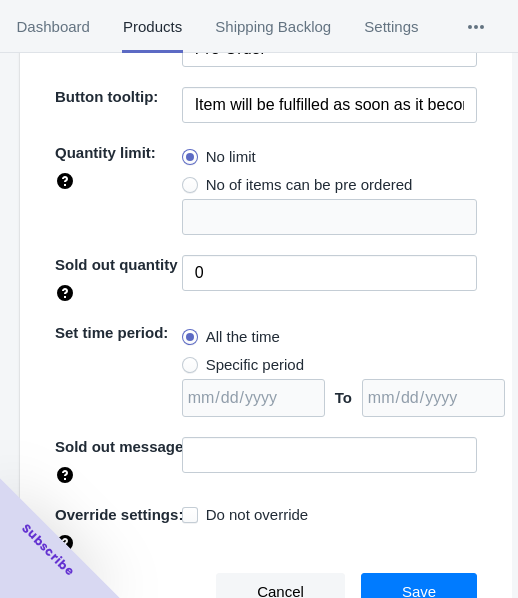 click on "Specific period" at bounding box center [255, 365] 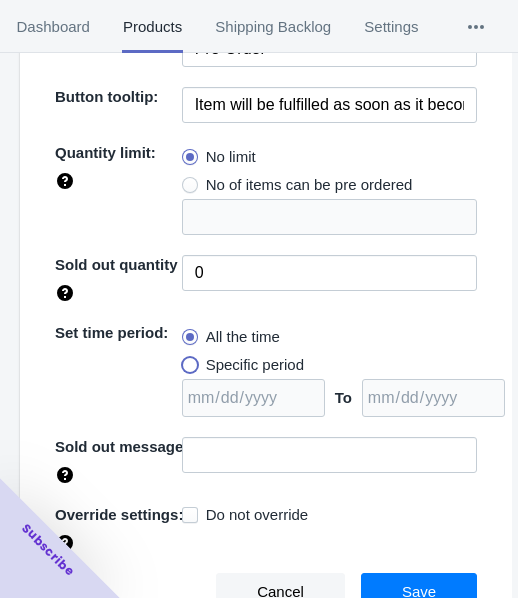 click on "Specific period" at bounding box center (187, 360) 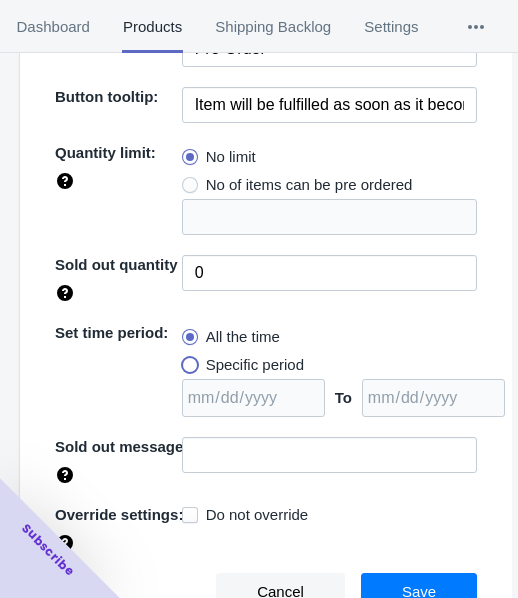 radio on "true" 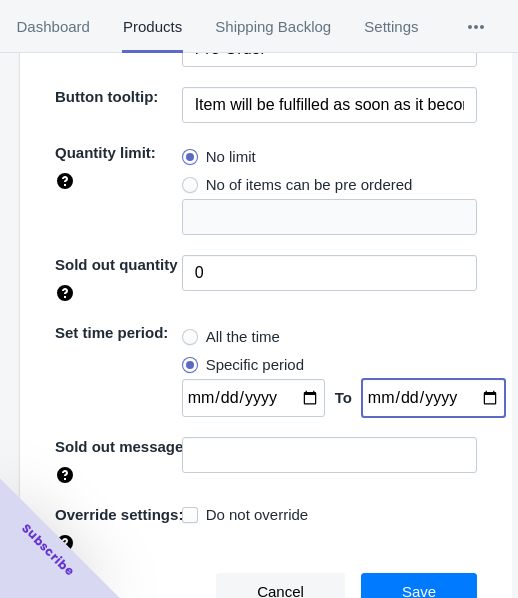 click at bounding box center (433, 398) 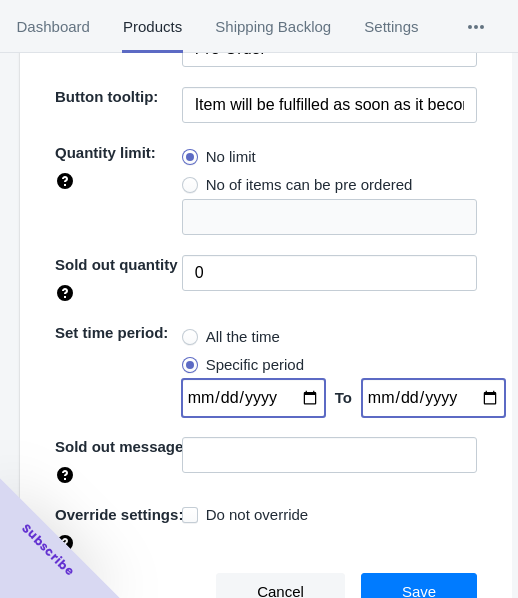 click at bounding box center (253, 398) 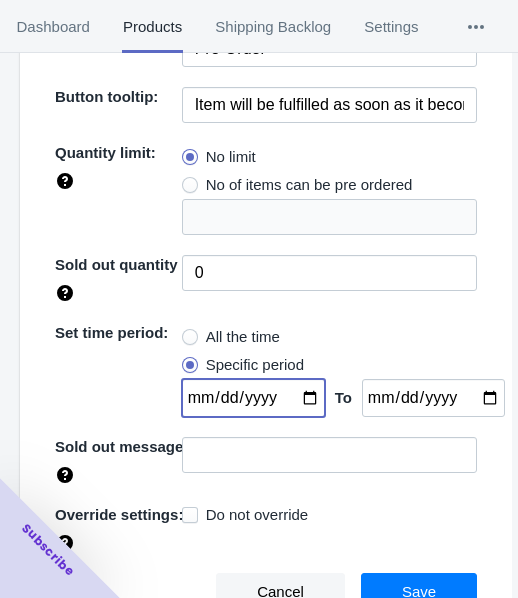 type on "[DATE]" 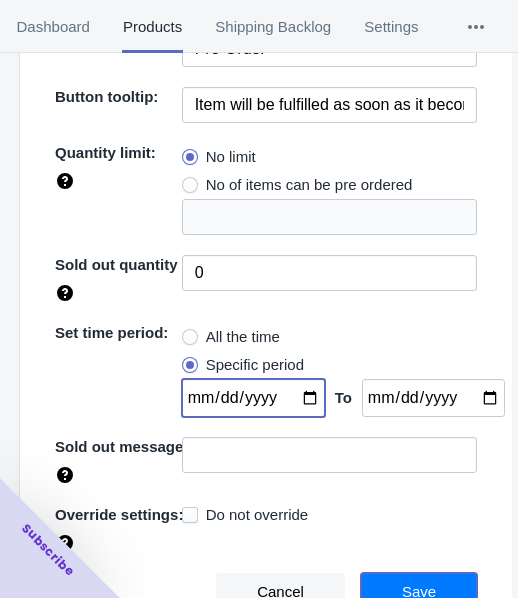 drag, startPoint x: 404, startPoint y: 582, endPoint x: 334, endPoint y: 539, distance: 82.1523 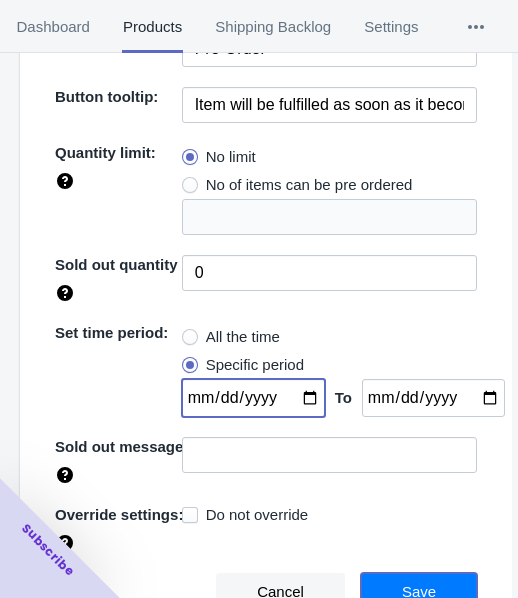 click on "Save" at bounding box center (419, 592) 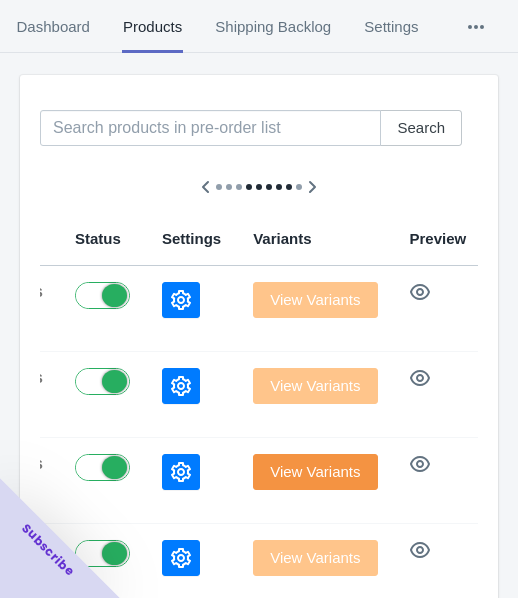 scroll, scrollTop: 0, scrollLeft: 0, axis: both 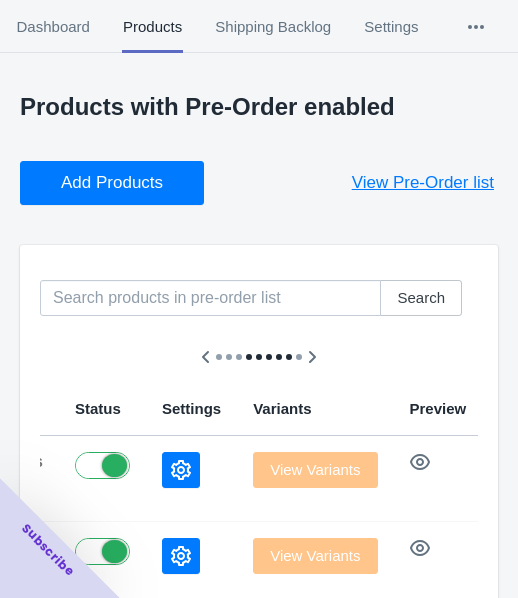 click on "Add Products" at bounding box center (112, 183) 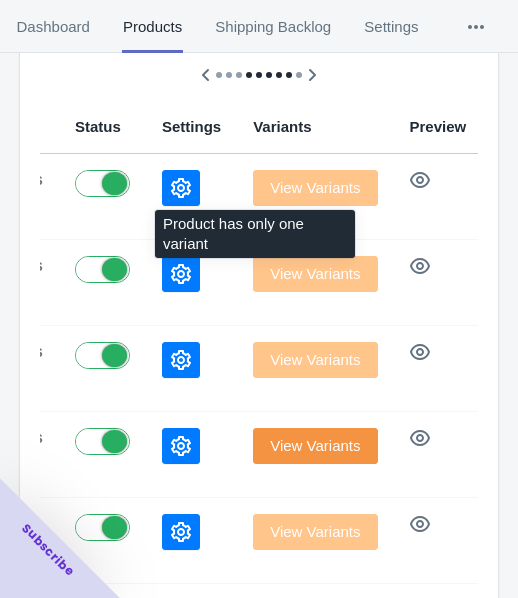 scroll, scrollTop: 300, scrollLeft: 0, axis: vertical 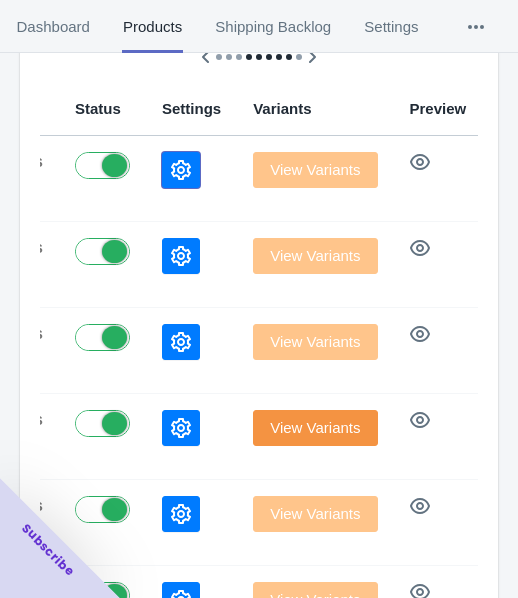 click at bounding box center [181, 170] 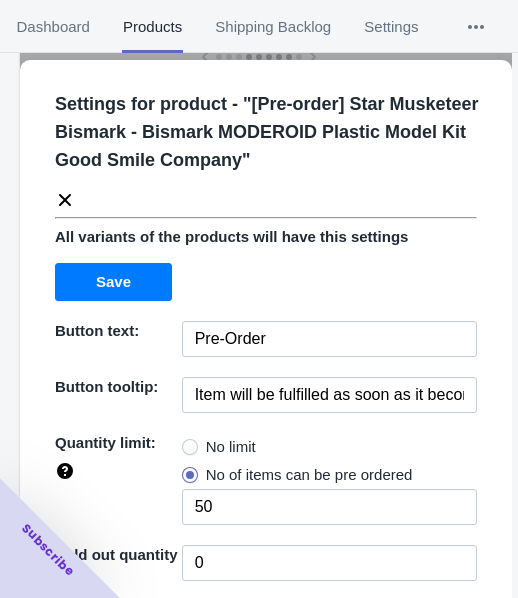 click on "No limit" at bounding box center (231, 447) 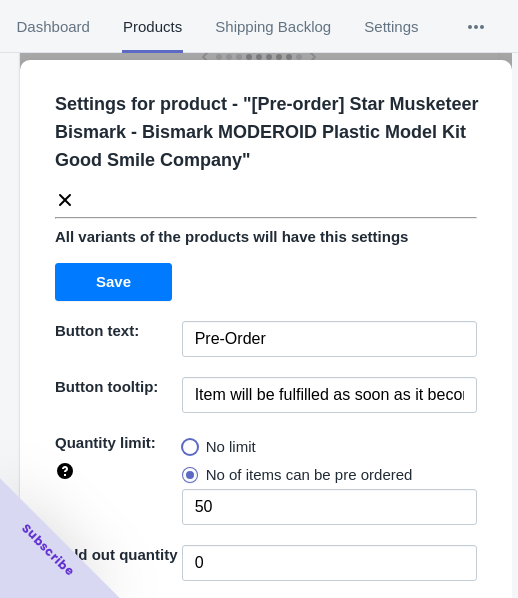 radio on "true" 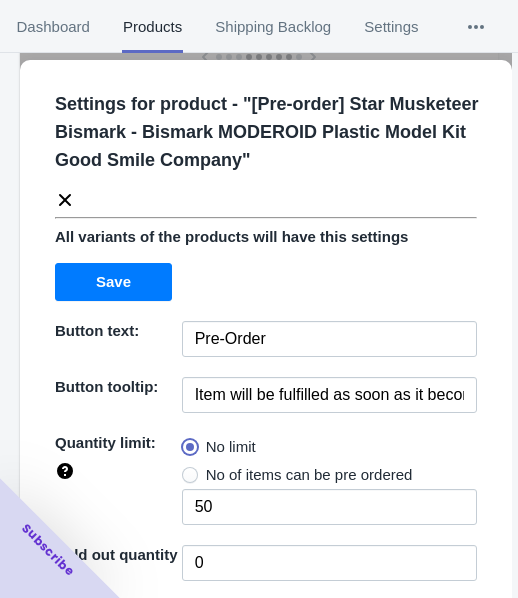 type 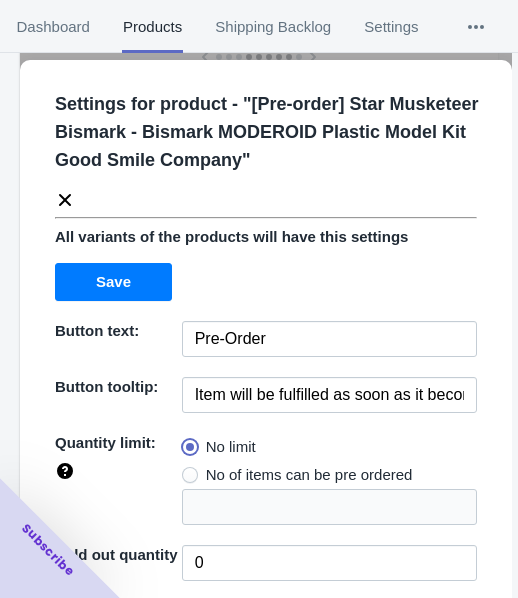 scroll, scrollTop: 290, scrollLeft: 0, axis: vertical 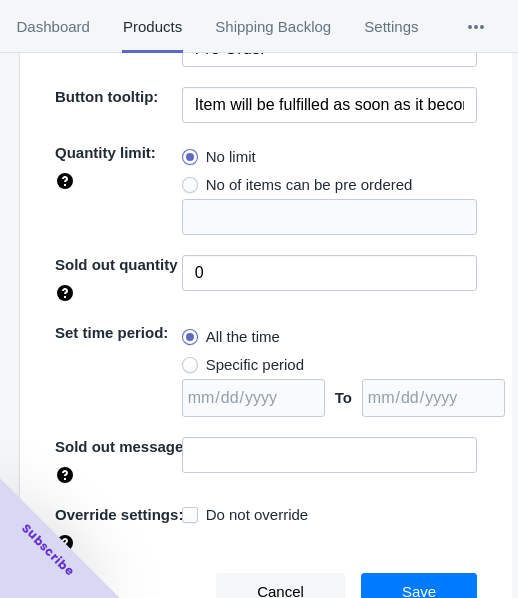 click on "Specific period" at bounding box center (255, 365) 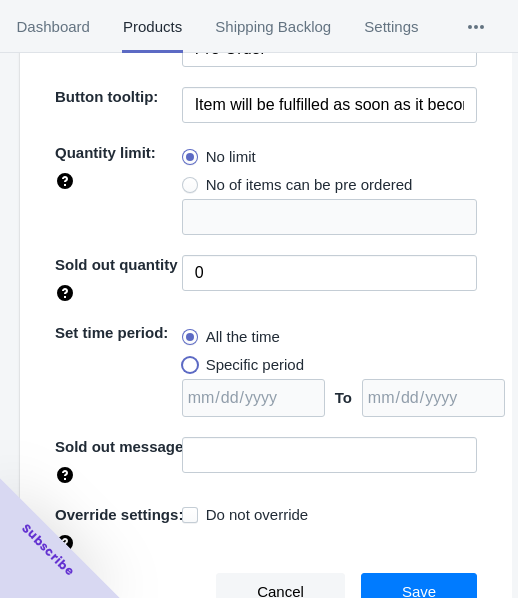 click on "Specific period" at bounding box center [187, 360] 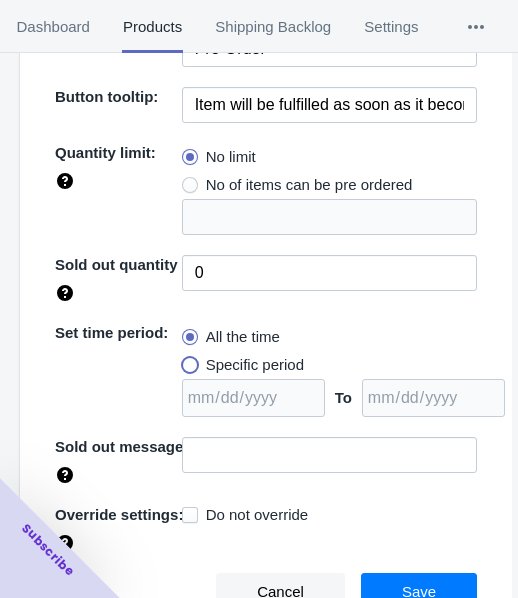 radio on "true" 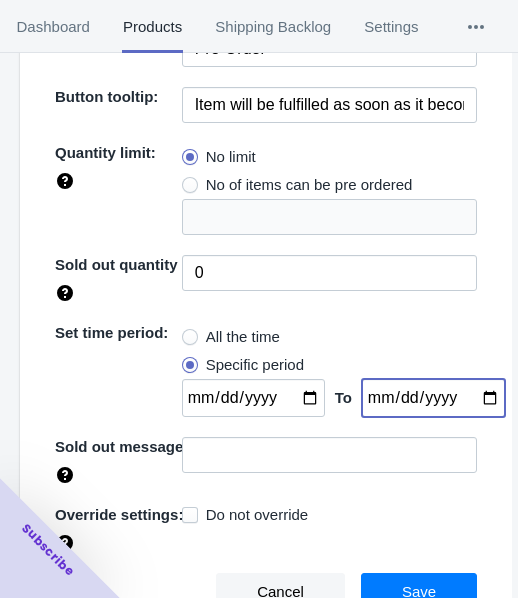 click at bounding box center (433, 398) 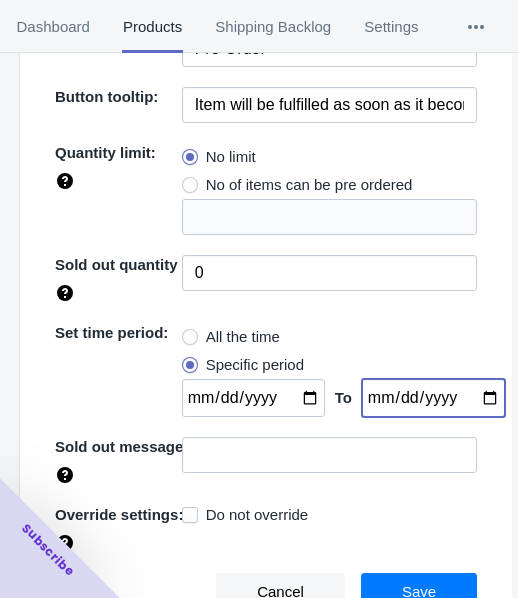 type on "[DATE]" 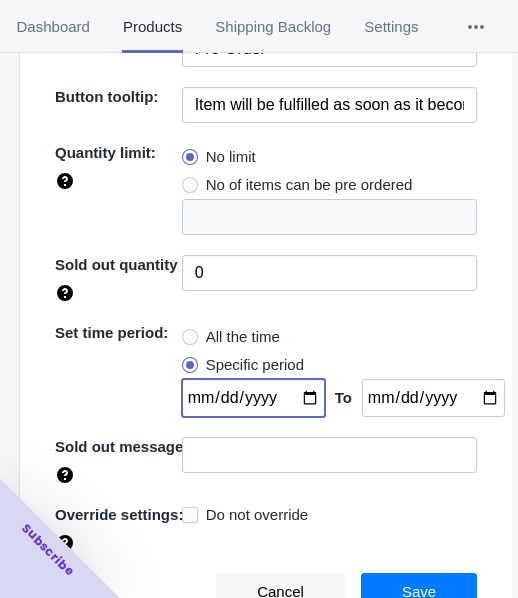 click at bounding box center [253, 398] 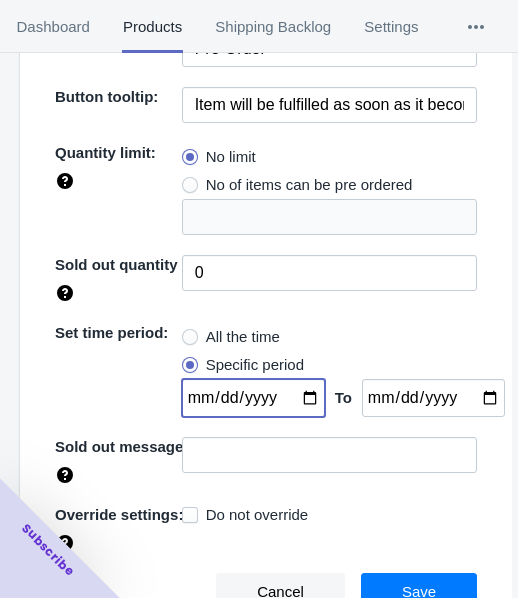 type on "[DATE]" 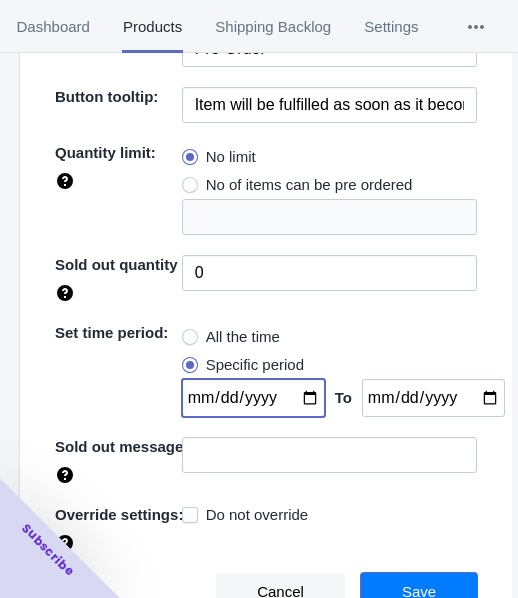click on "Save" at bounding box center (419, 592) 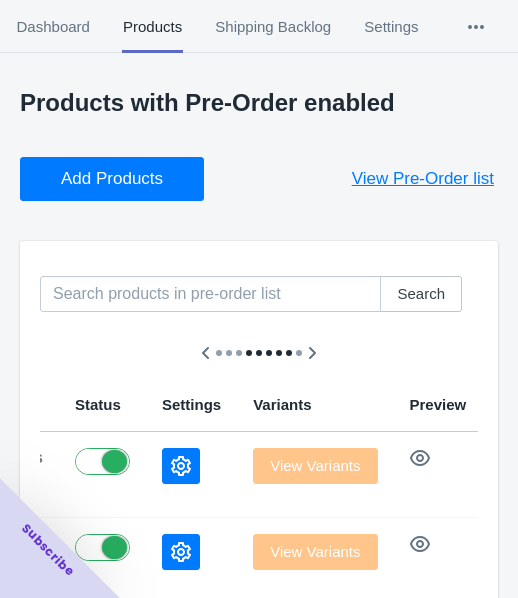 scroll, scrollTop: 0, scrollLeft: 0, axis: both 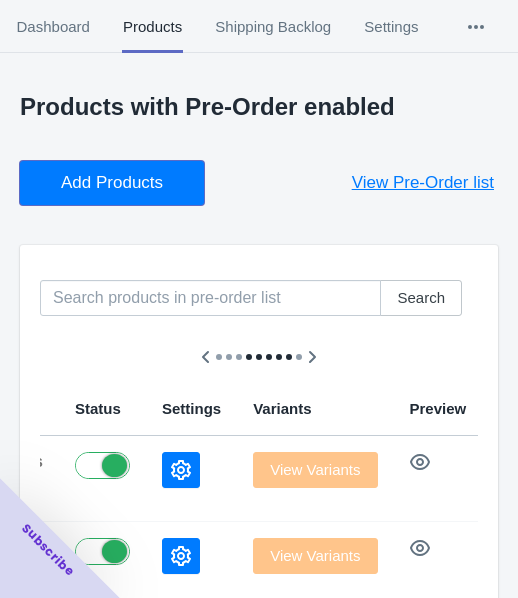 click on "Add Products" at bounding box center [112, 183] 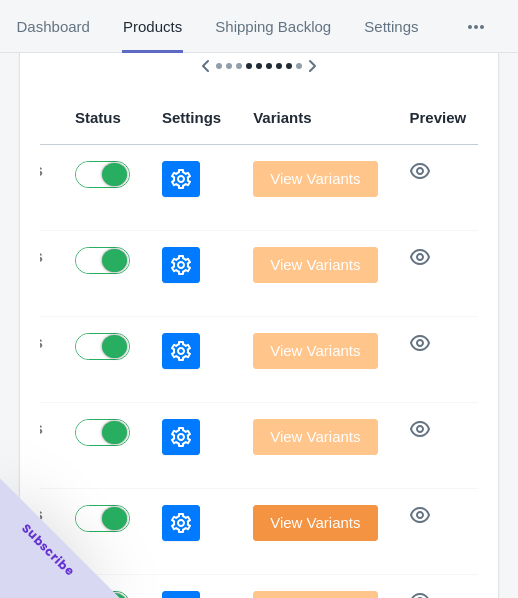 scroll, scrollTop: 300, scrollLeft: 0, axis: vertical 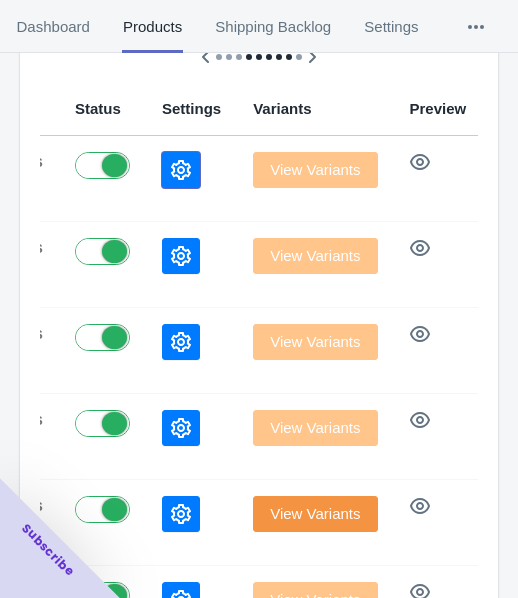 click 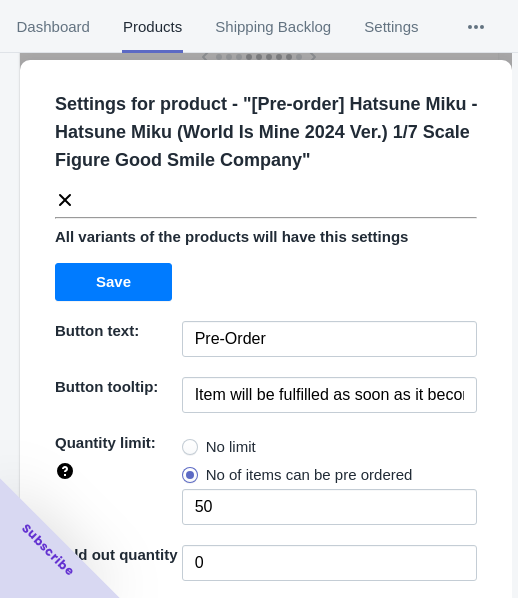click on "Settings for product - " [Pre-order] Hatsune Miku - Hatsune Miku (World Is Mine 2024 Ver.) 1/7 Scale Figure Good Smile Company " All variants of the products will have this settings Save Button text: Pre-Order Button tooltip: Item will be fulfilled as soon as it becomes available Quantity limit: No limit No of items can be pre ordered 50 Sold out quantity 0 Set time period: All the time Specific period To Sold out message: Override settings: Do not override Cancel Save" at bounding box center (266, 495) 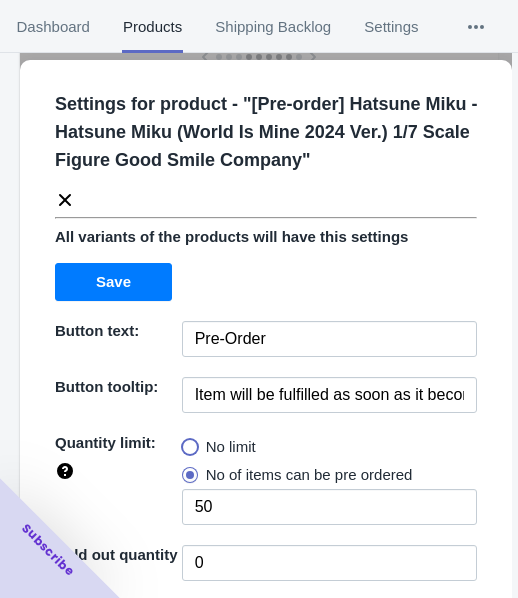 click on "No limit" at bounding box center (187, 442) 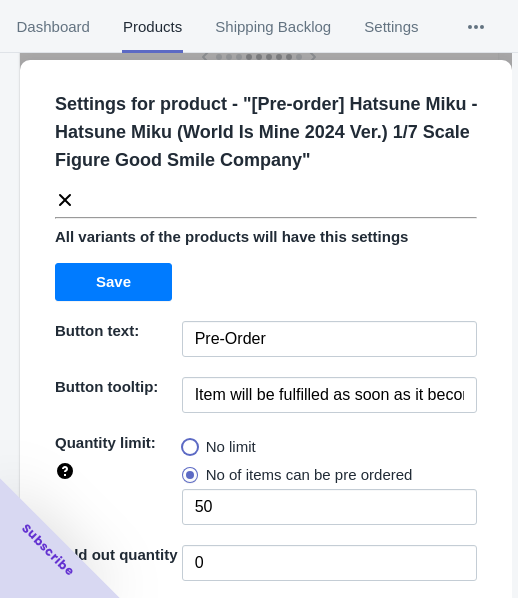 radio on "true" 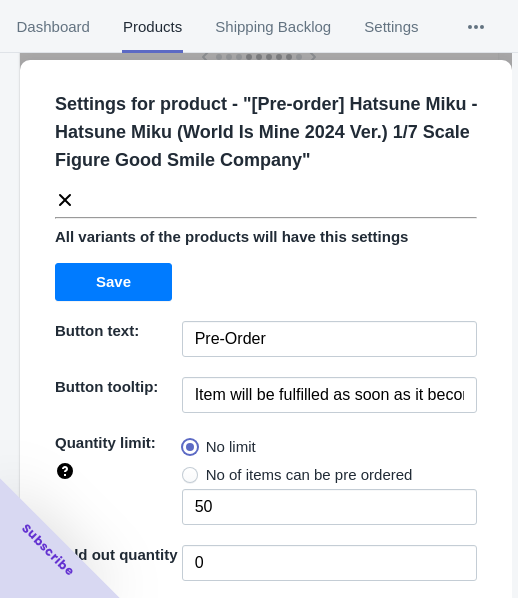 type 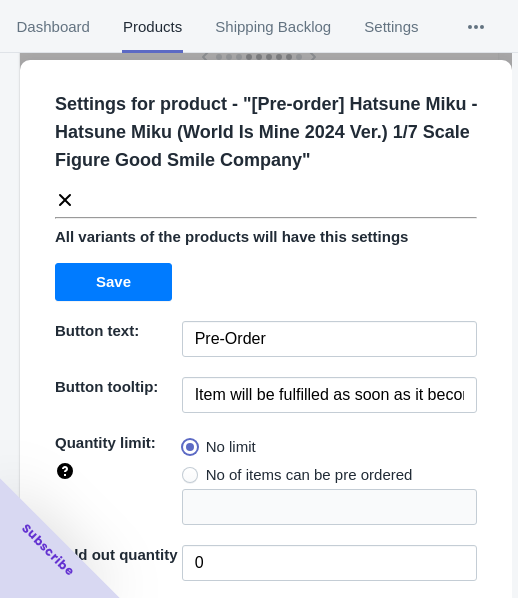 scroll, scrollTop: 290, scrollLeft: 0, axis: vertical 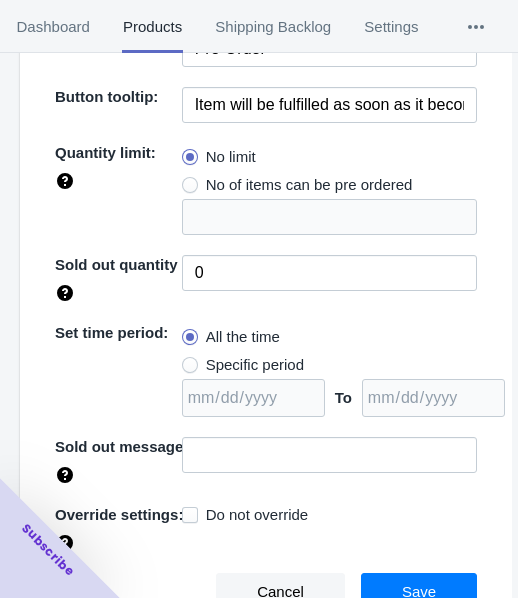 click on "Specific period" at bounding box center [255, 365] 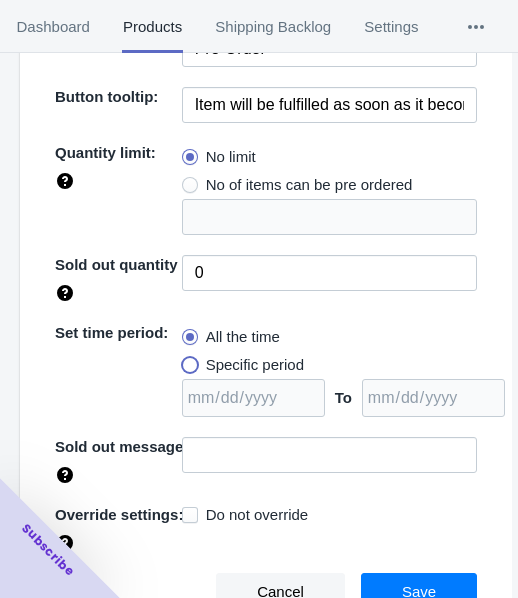 radio on "true" 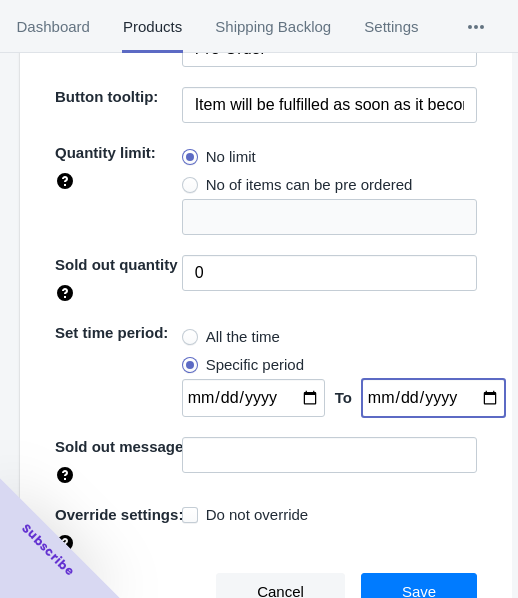 click at bounding box center (433, 398) 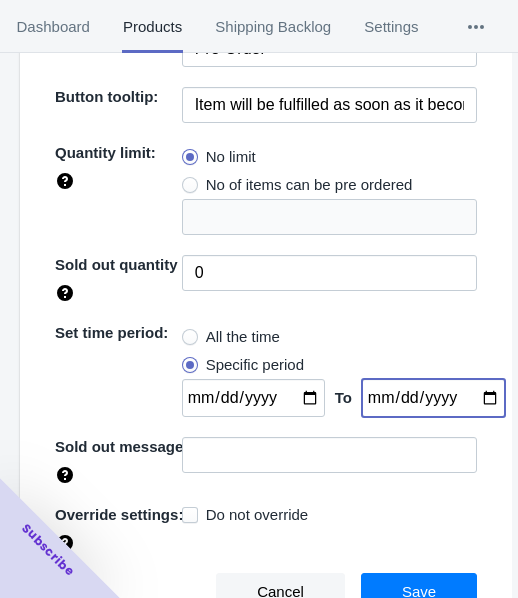 type on "[DATE]" 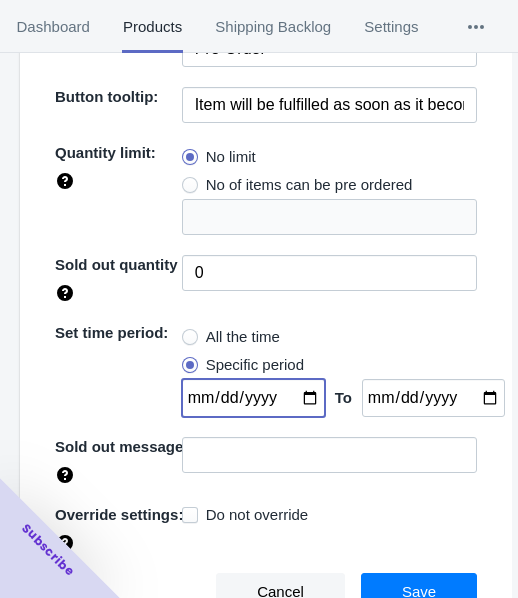 click at bounding box center [253, 398] 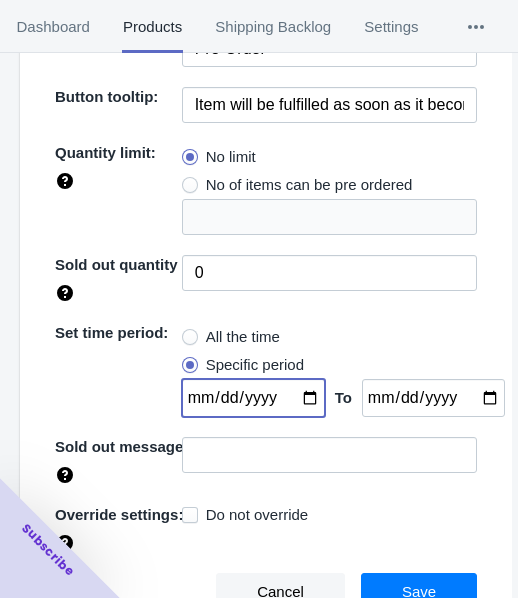 type on "[DATE]" 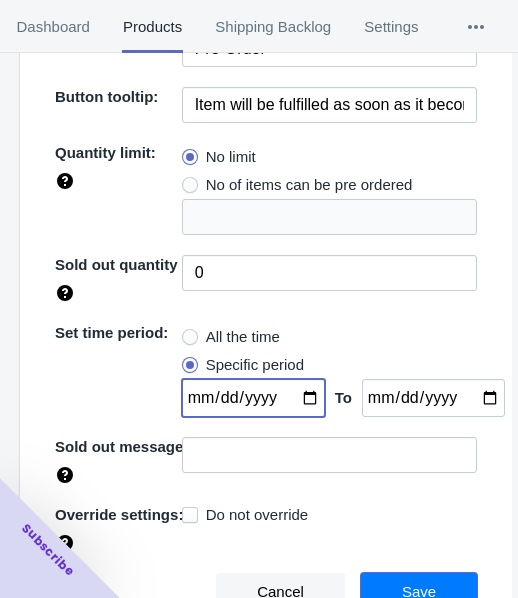 click on "Save" at bounding box center [419, 592] 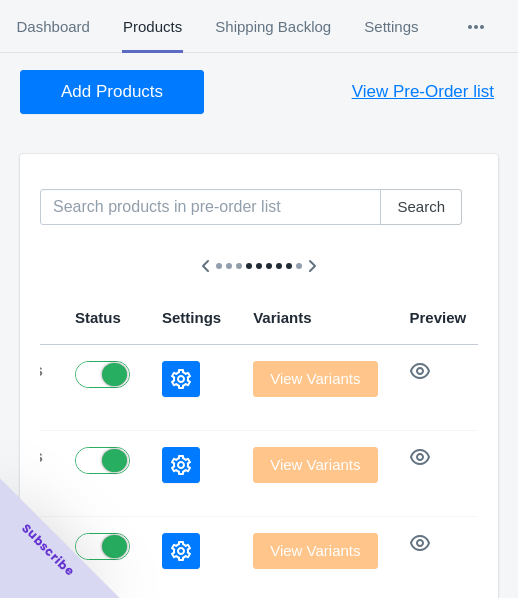 scroll, scrollTop: 200, scrollLeft: 0, axis: vertical 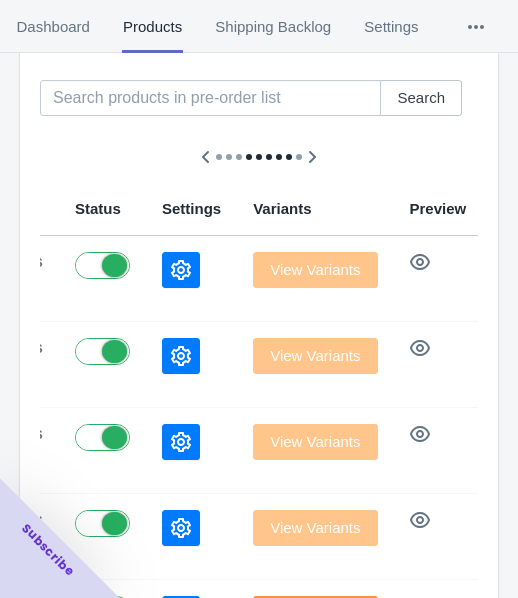 click at bounding box center [181, 270] 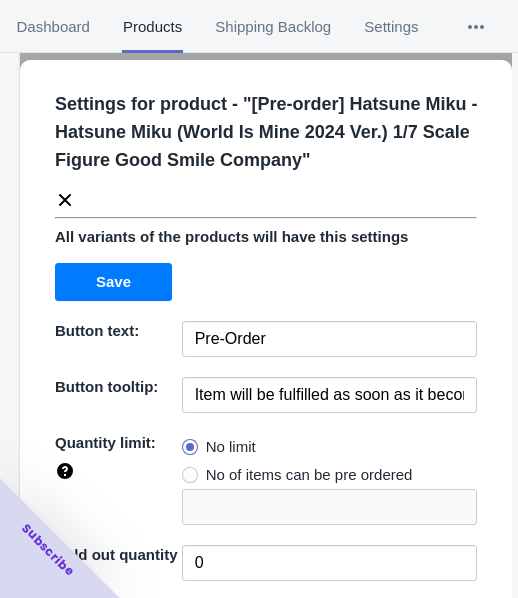 click 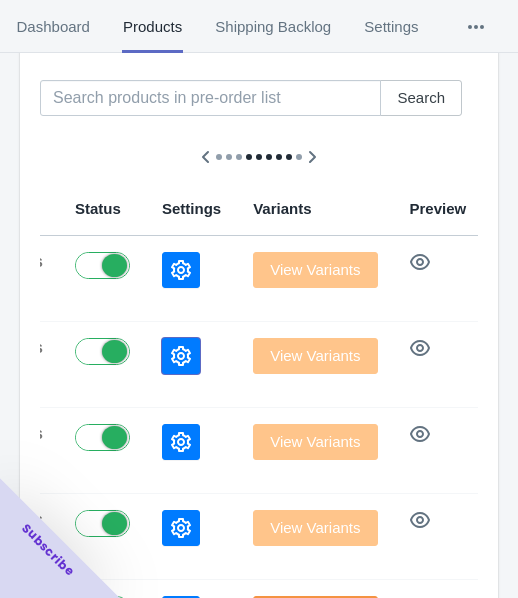 click 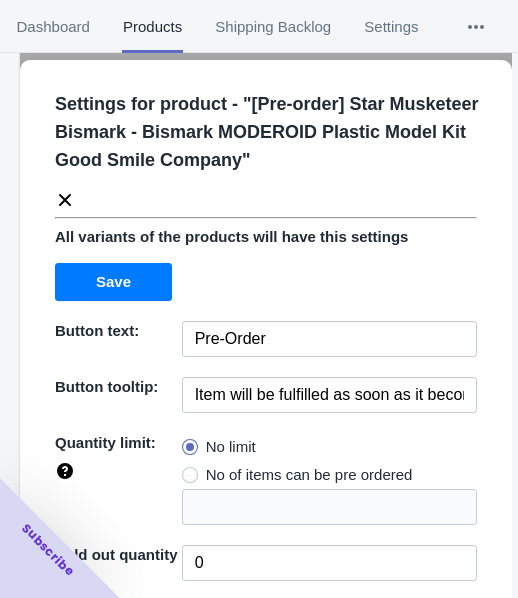 click 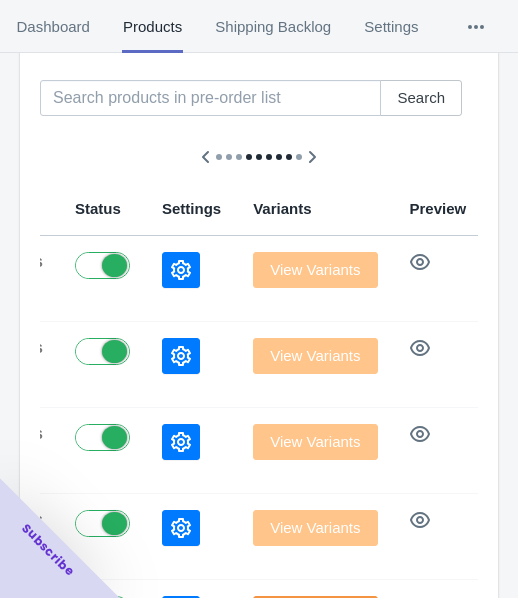 scroll, scrollTop: 0, scrollLeft: 0, axis: both 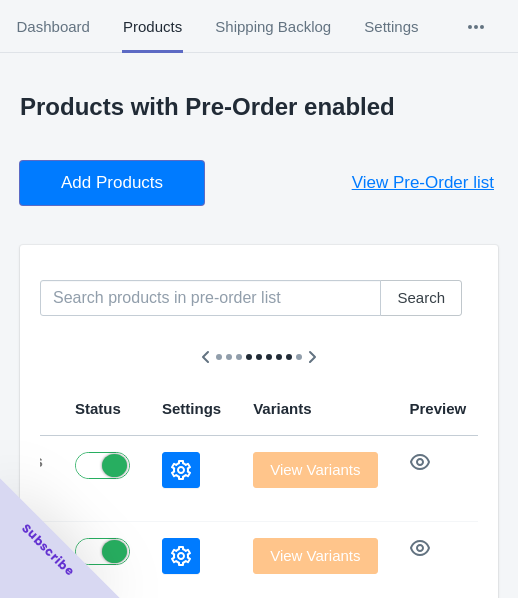 click on "Add Products" at bounding box center [112, 183] 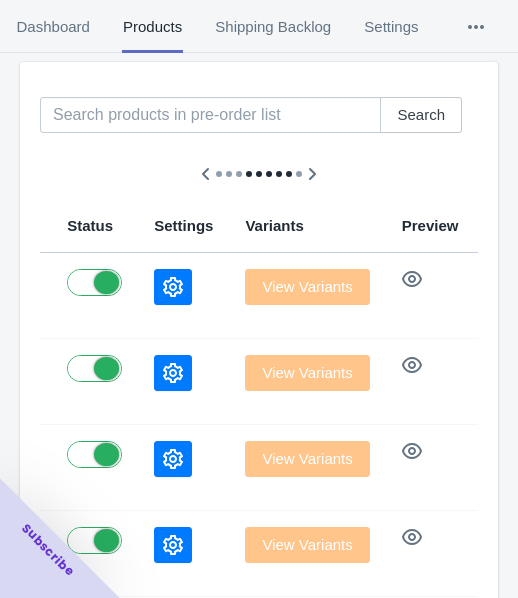 scroll, scrollTop: 300, scrollLeft: 0, axis: vertical 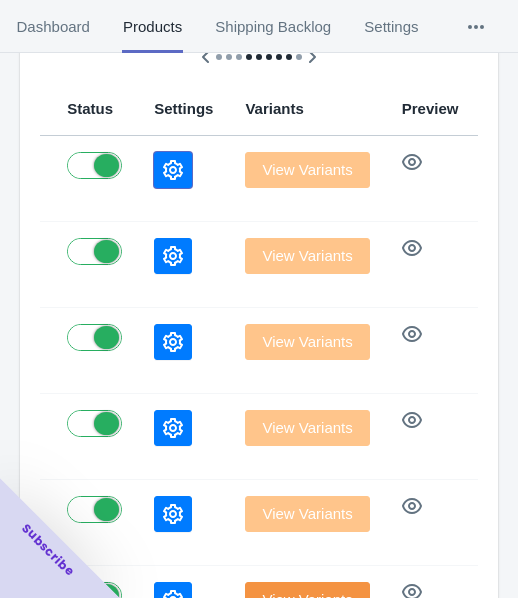 click 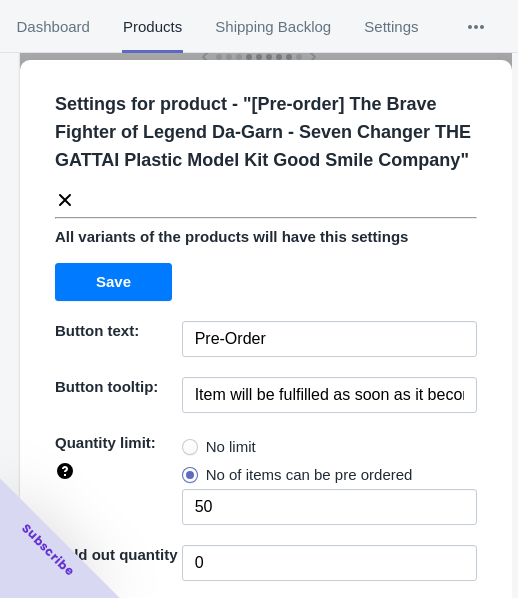 click on "No limit" at bounding box center (231, 447) 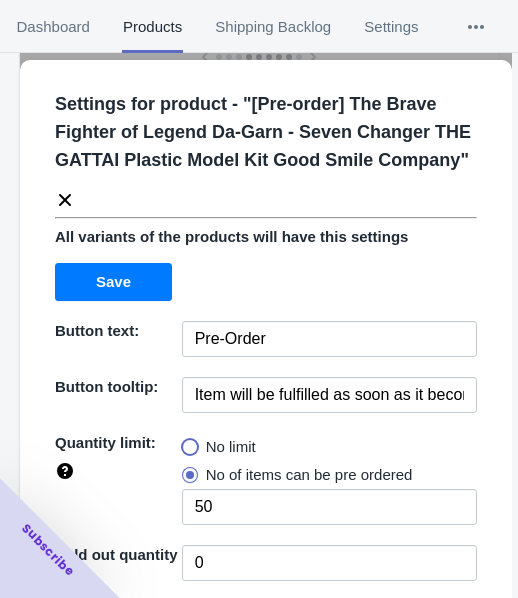 radio on "true" 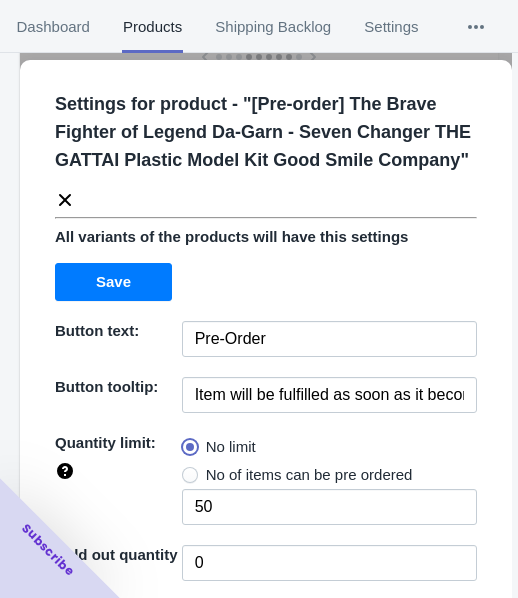 type 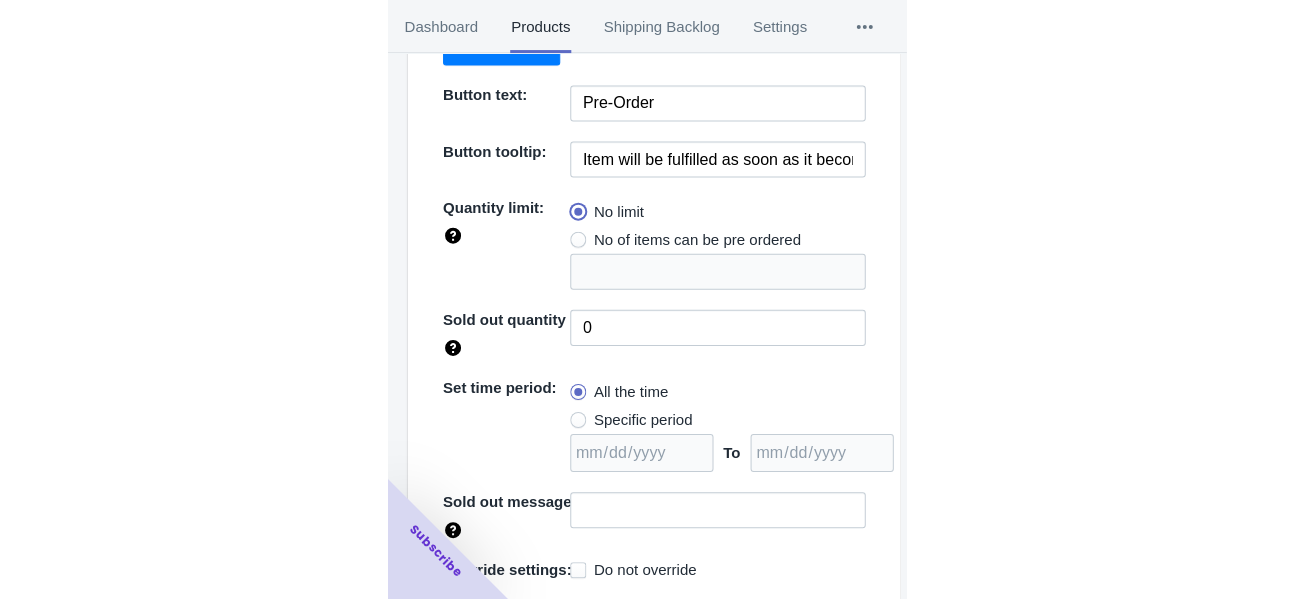 scroll, scrollTop: 290, scrollLeft: 0, axis: vertical 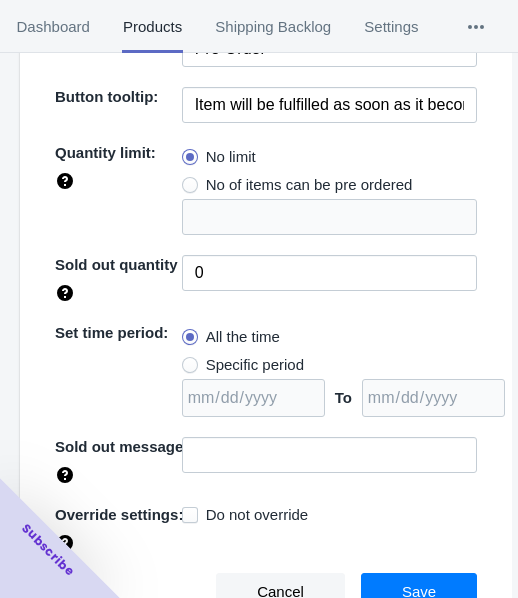 click on "Specific period" at bounding box center [255, 365] 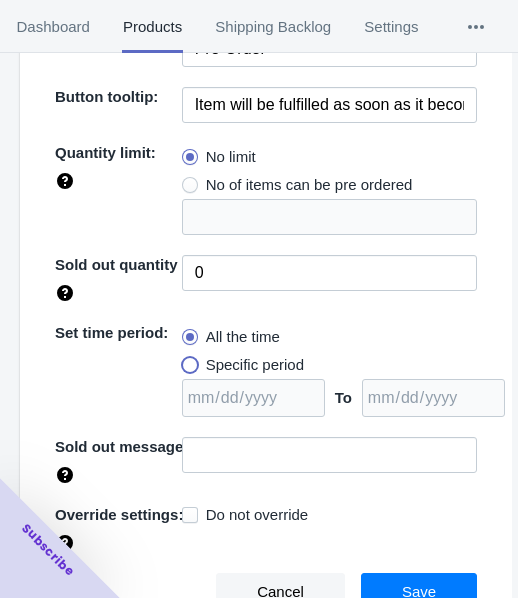 radio on "true" 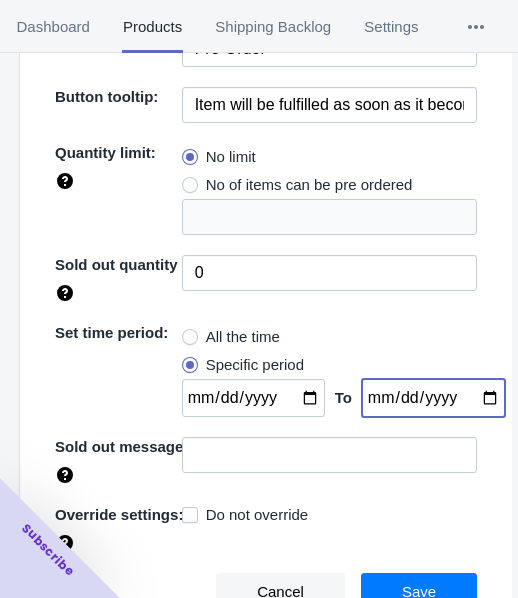 click at bounding box center (433, 398) 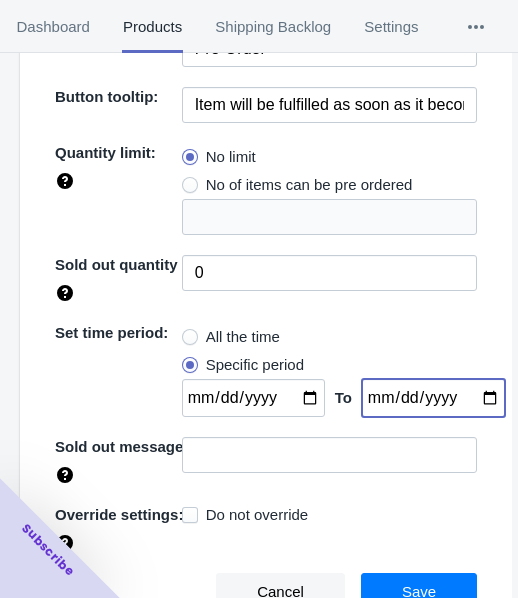 type on "[DATE]" 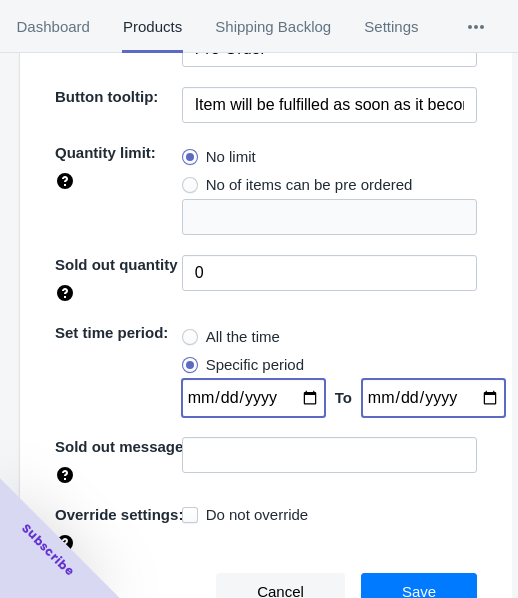 click at bounding box center [253, 398] 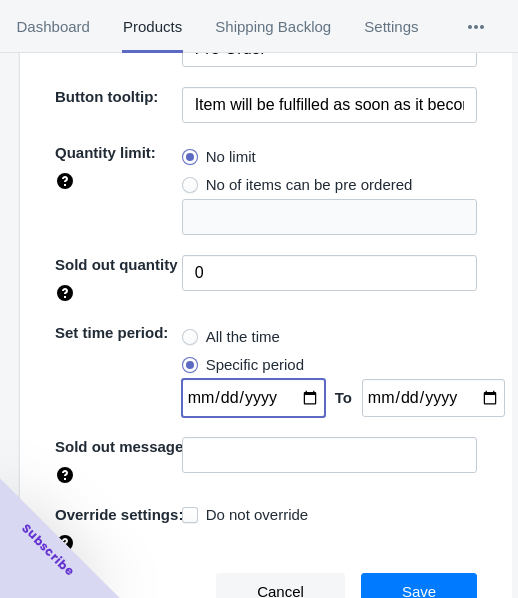 type on "[DATE]" 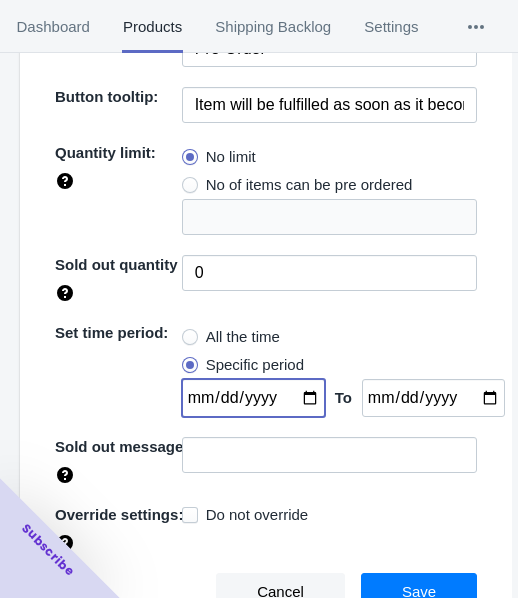 click on "Save" at bounding box center [419, 592] 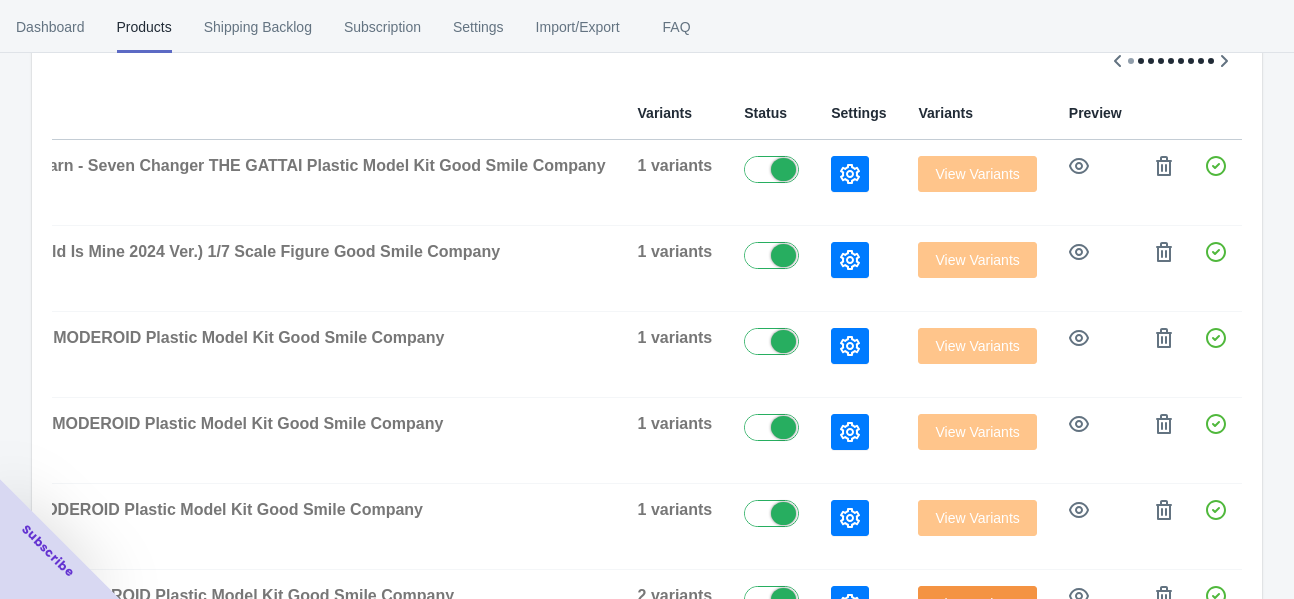 scroll, scrollTop: 0, scrollLeft: 385, axis: horizontal 